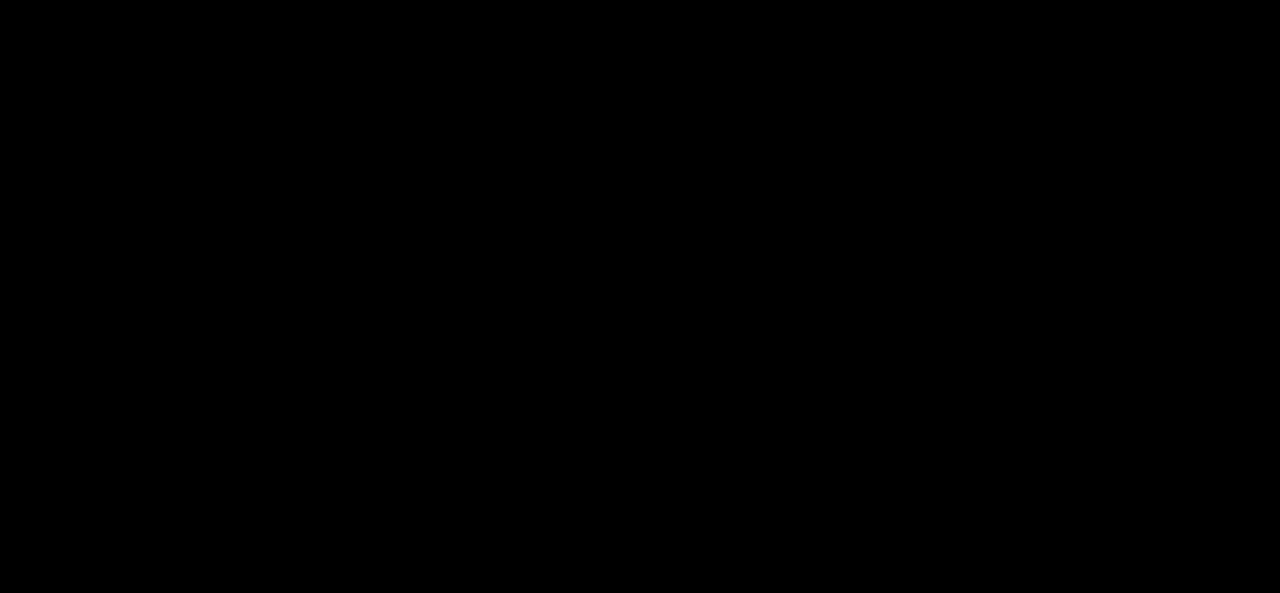 scroll, scrollTop: 0, scrollLeft: 0, axis: both 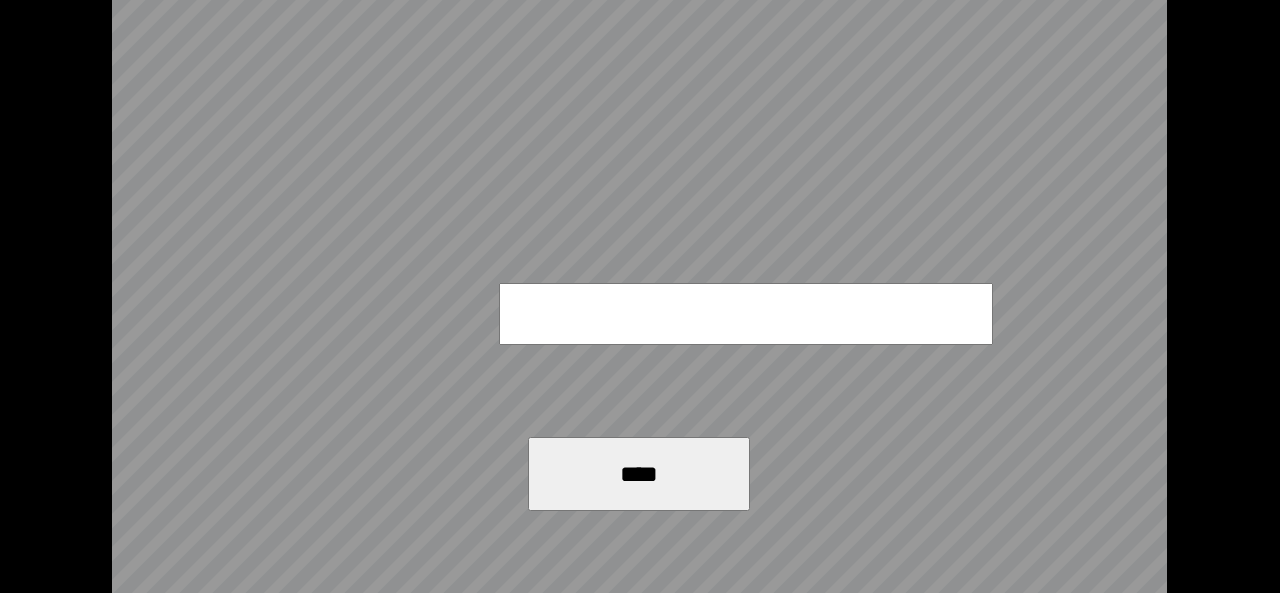 click on "[CREDIT_CARD]" at bounding box center (639, 296) 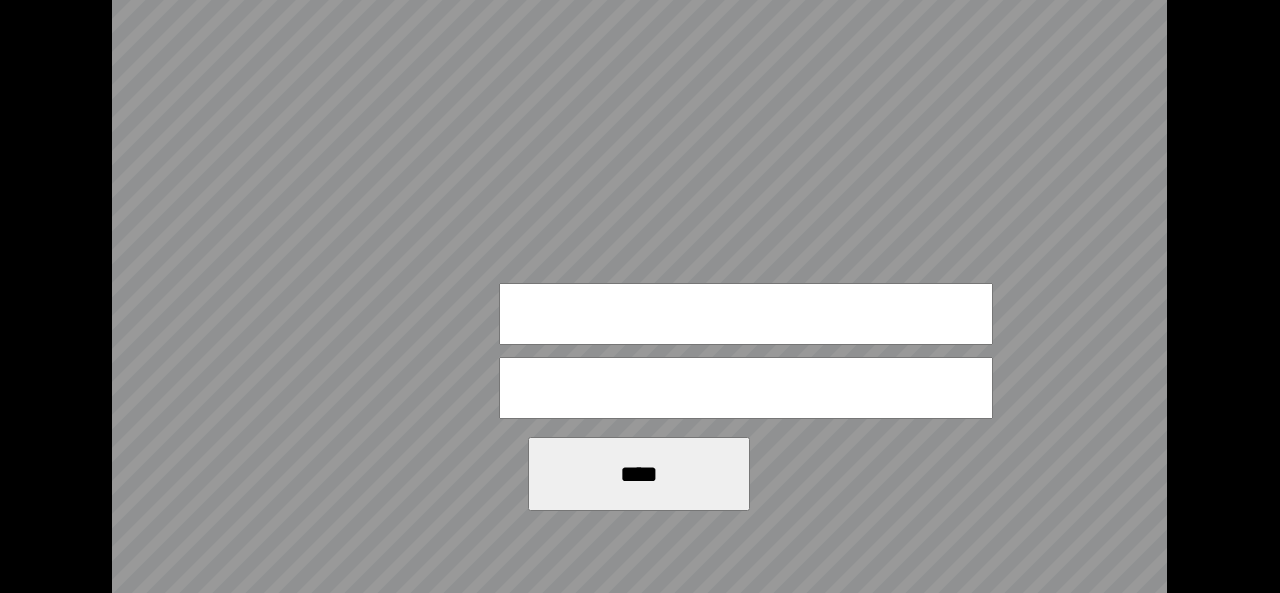 drag, startPoint x: 391, startPoint y: 446, endPoint x: 406, endPoint y: 439, distance: 16.552946 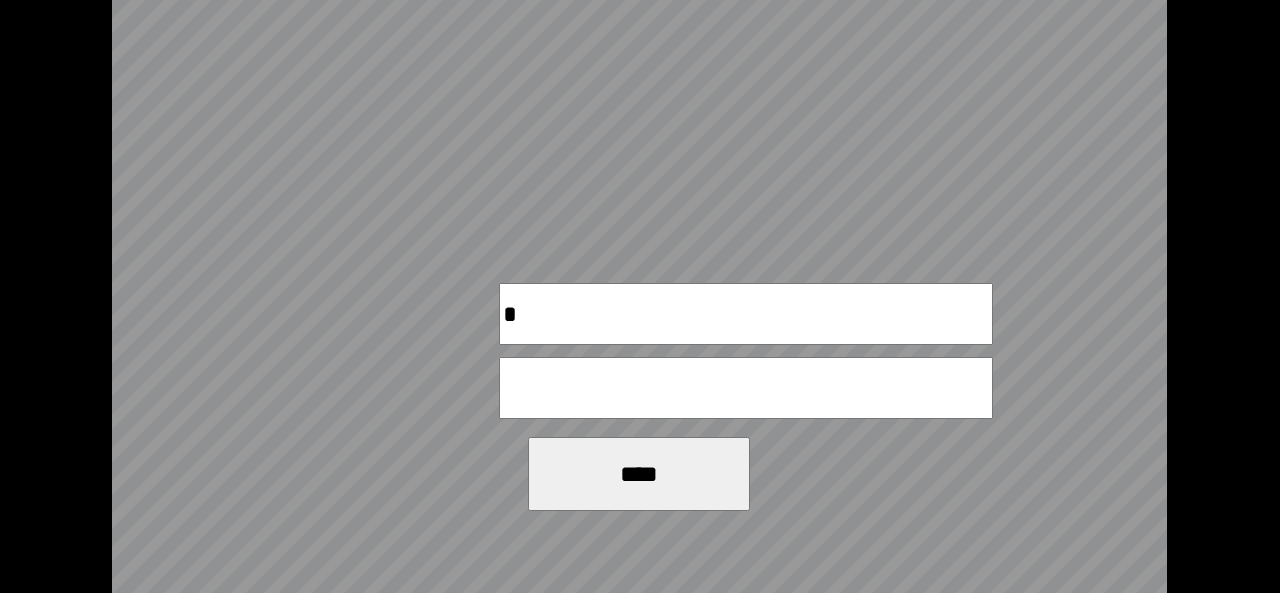 type 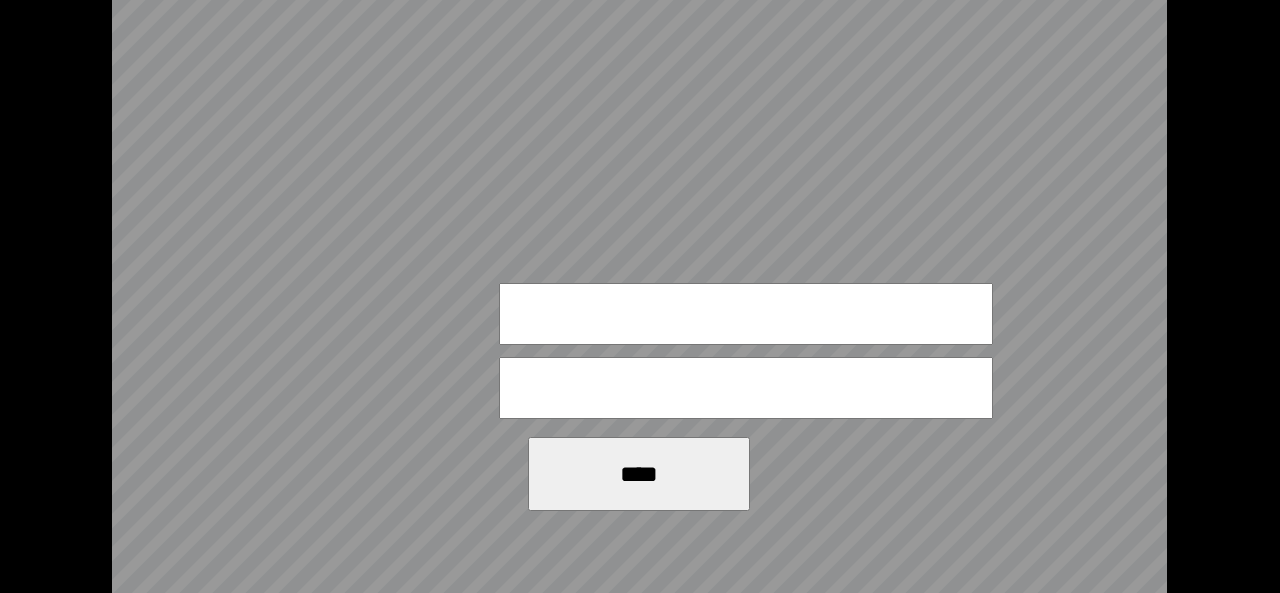 type on "[CREDIT_CARD]" 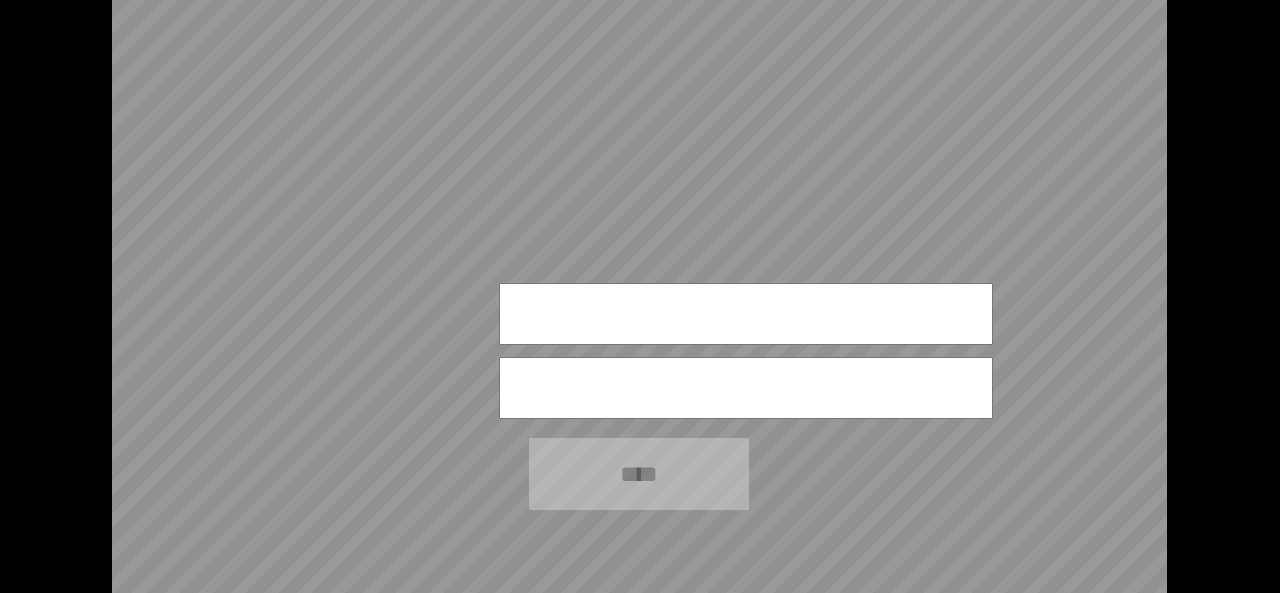 type on "*" 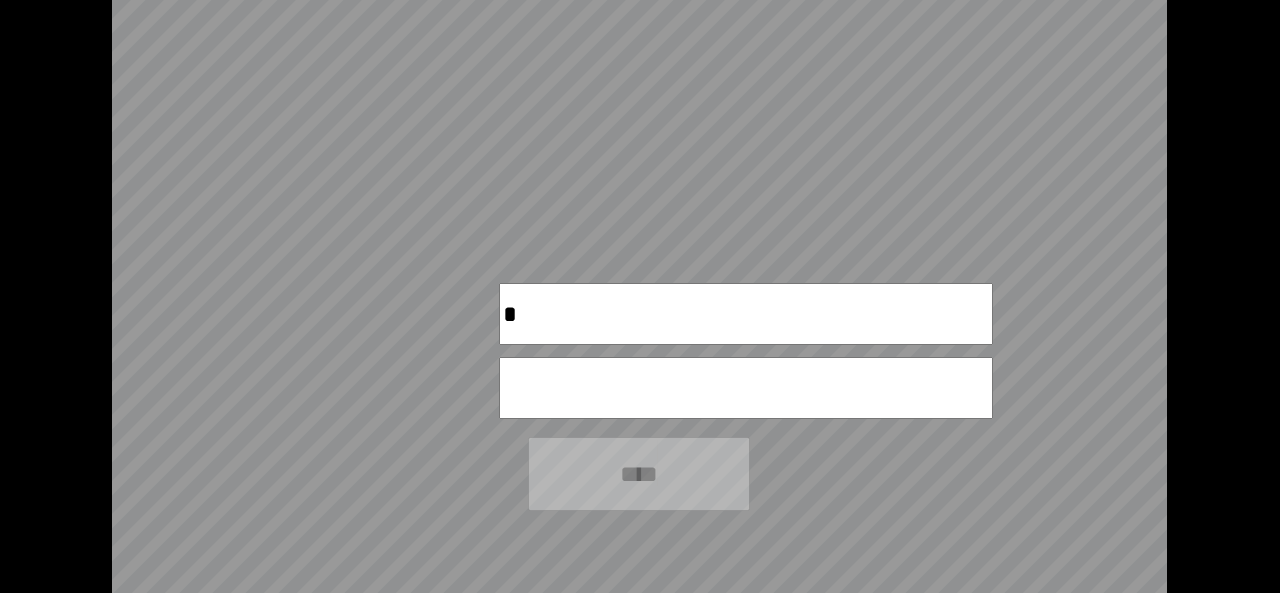 type on "[CREDIT_CARD]" 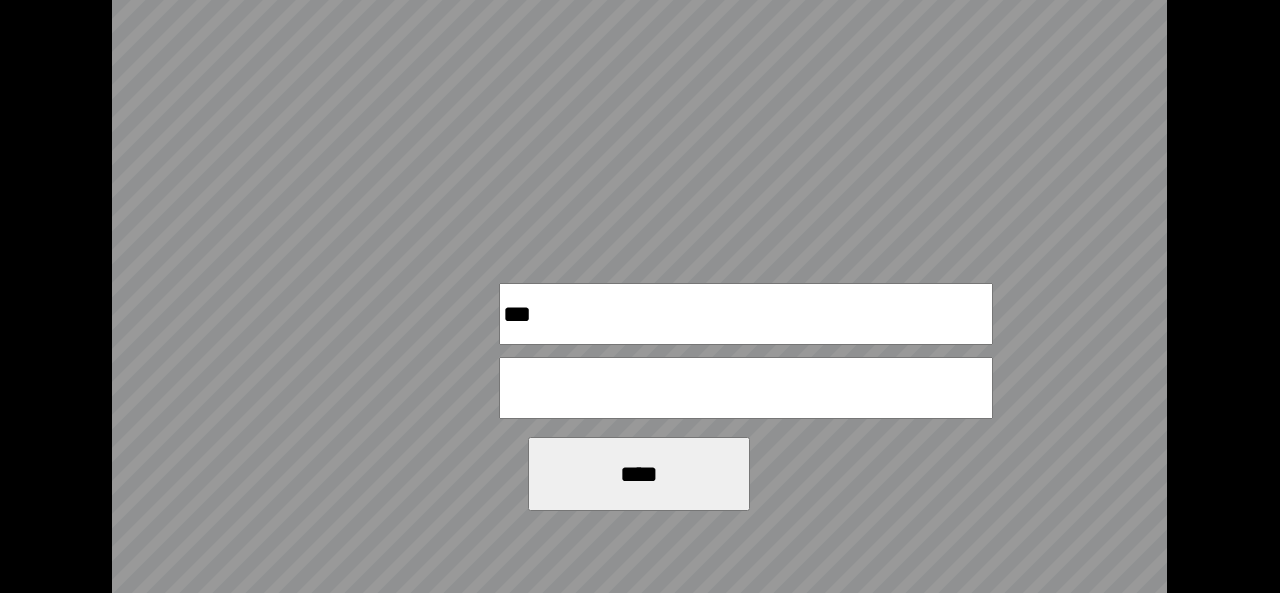 type on "[SSN]" 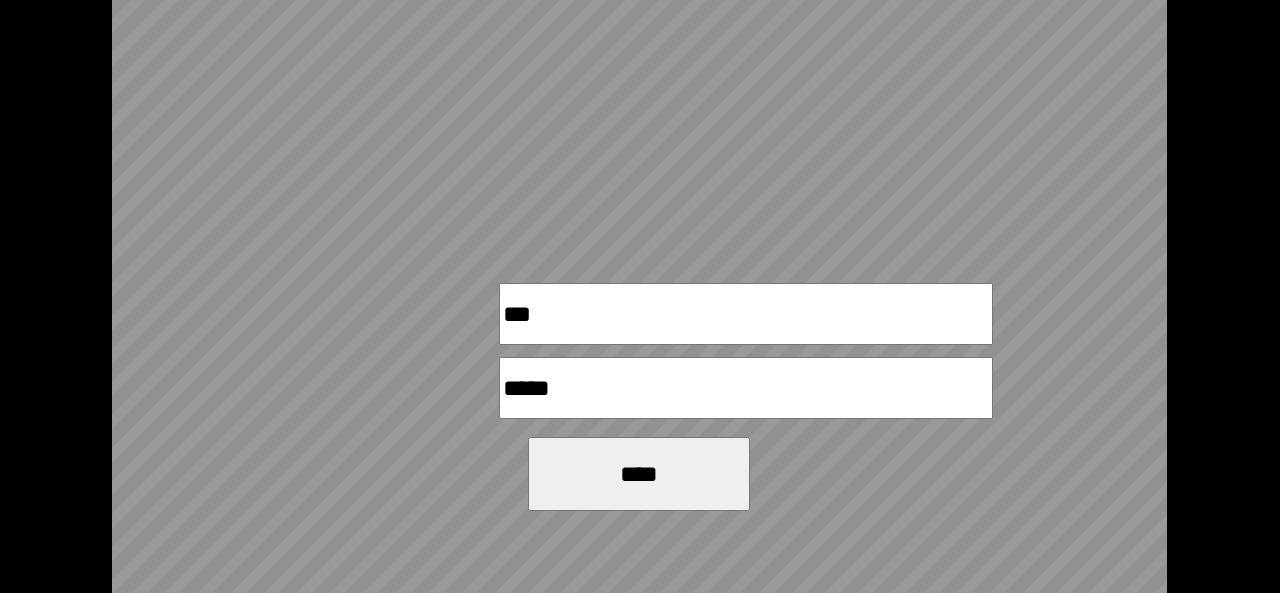 type on "[FIRST]" 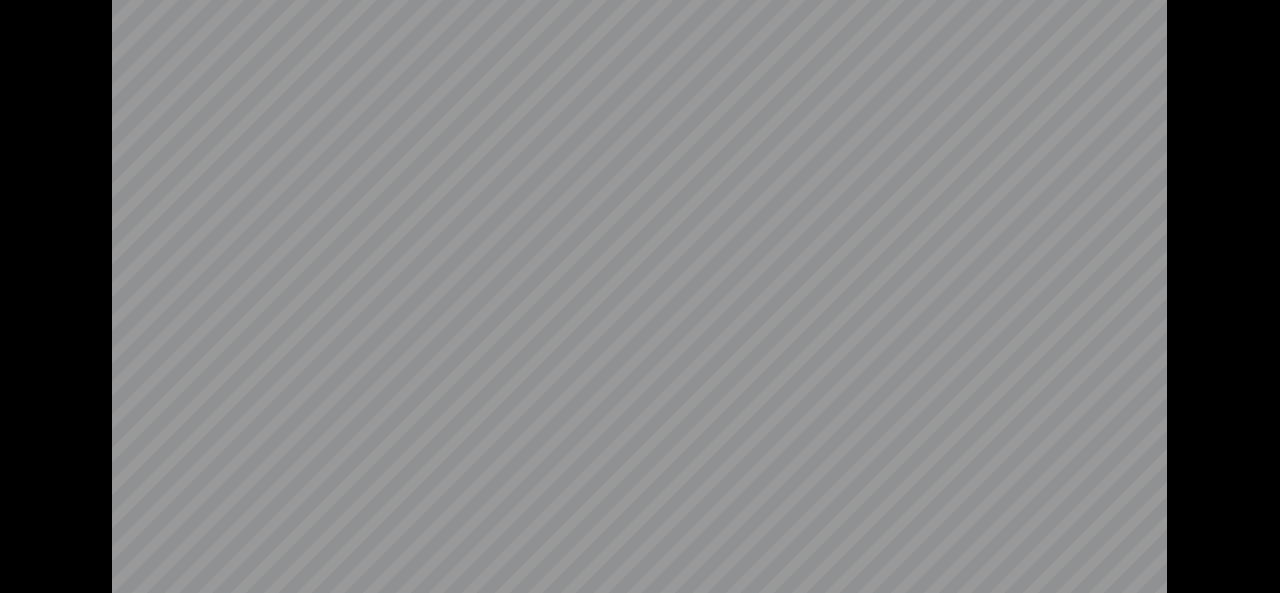 scroll, scrollTop: 0, scrollLeft: 0, axis: both 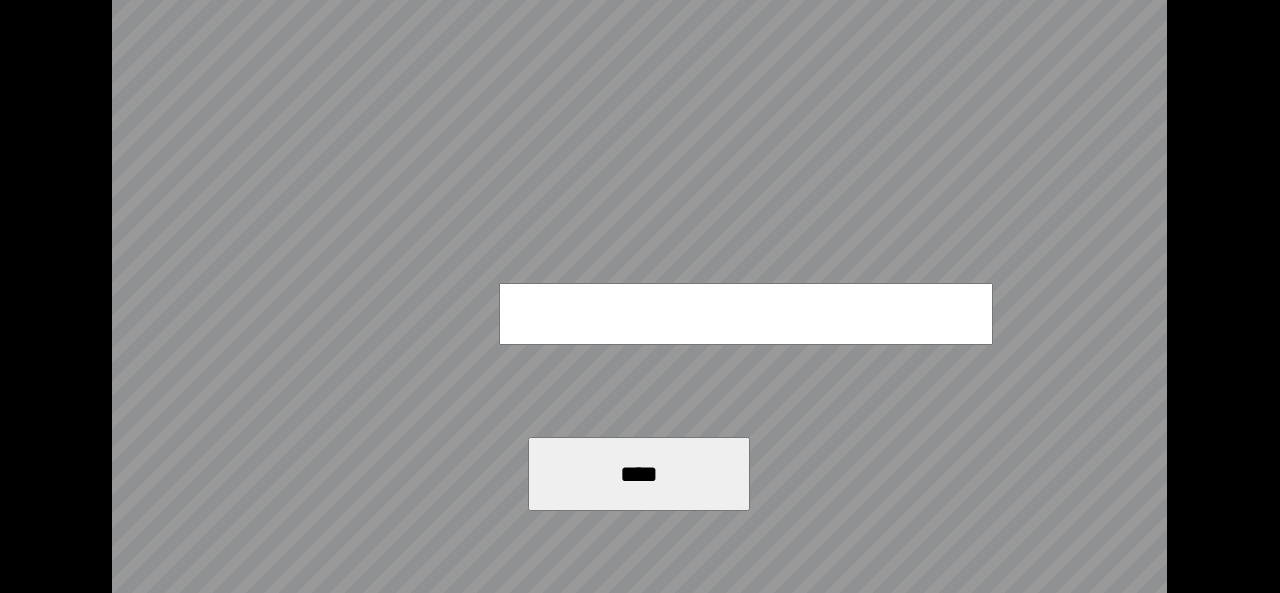 click on "****" at bounding box center [639, 296] 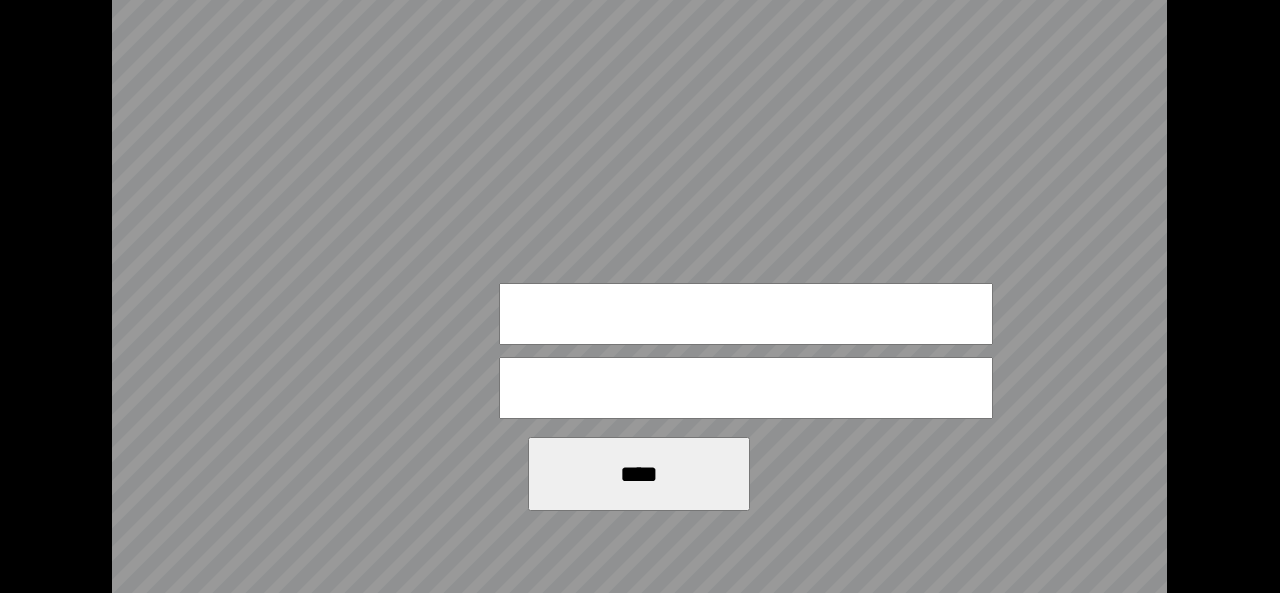 click at bounding box center (746, 314) 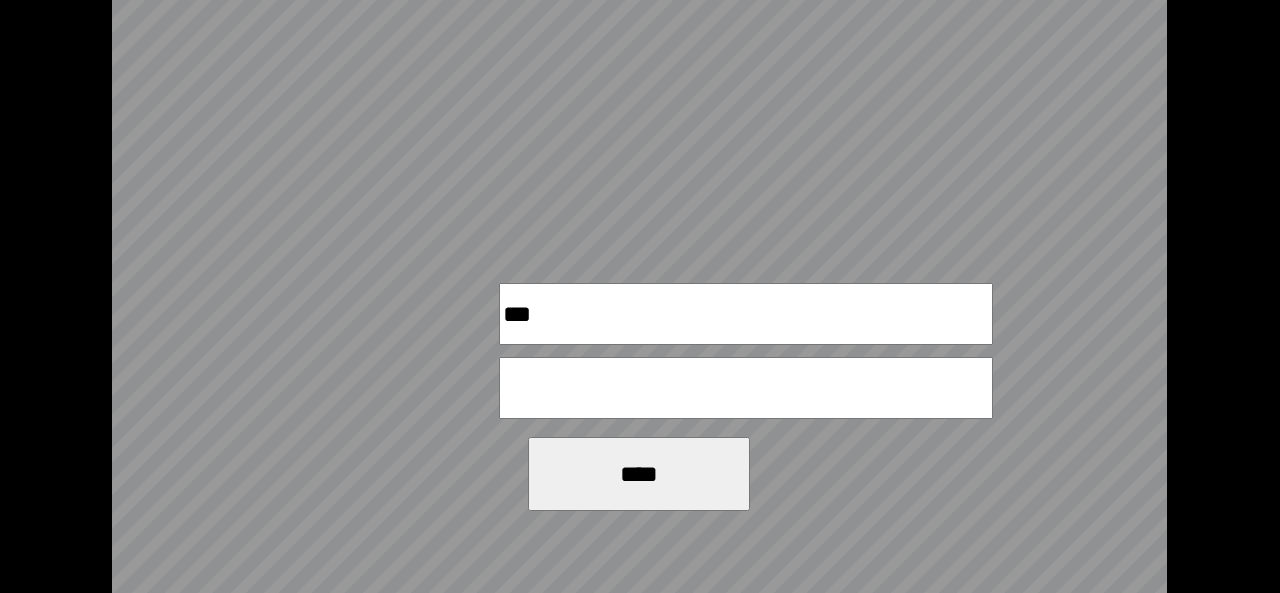 type on "***" 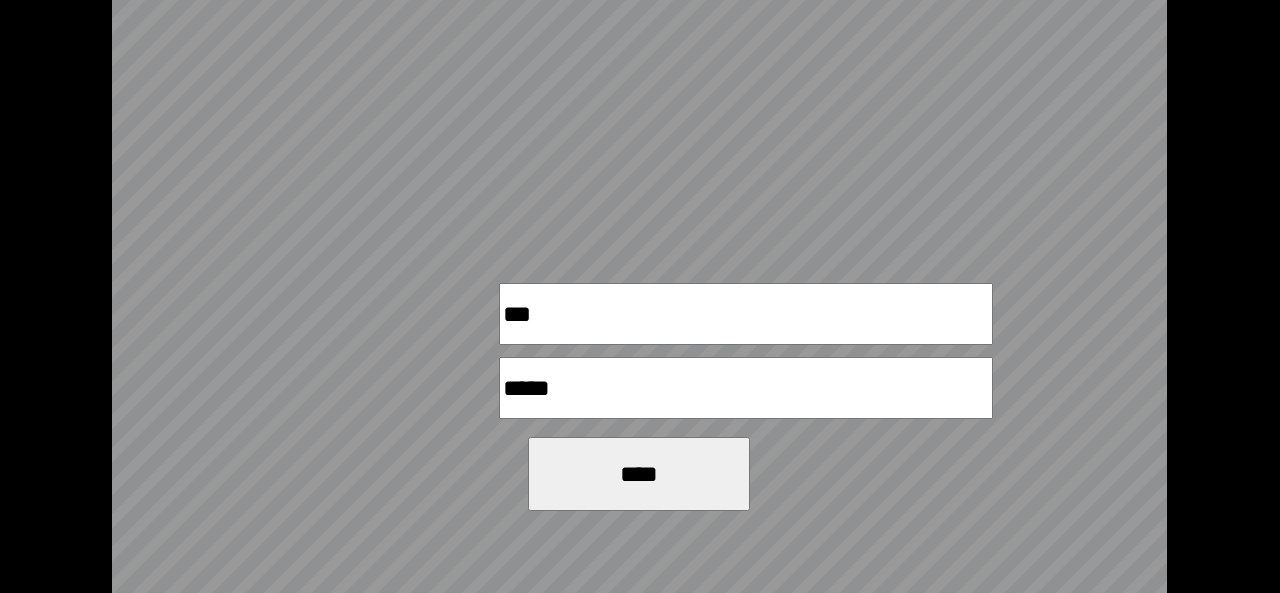 type on "*****" 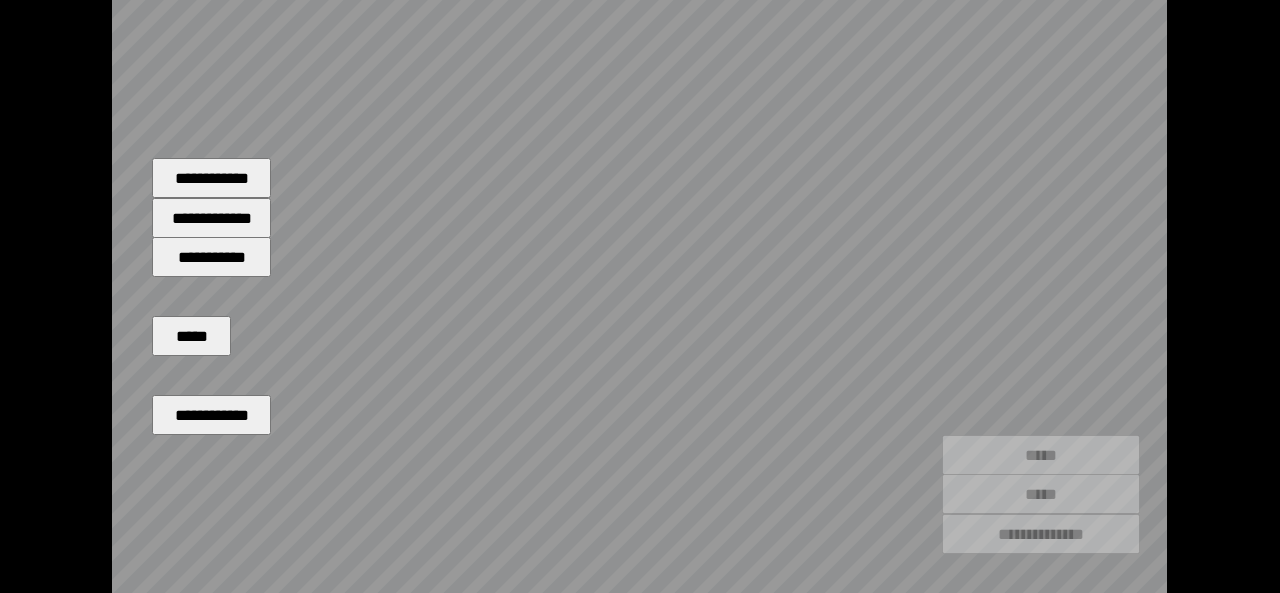 type on "*****" 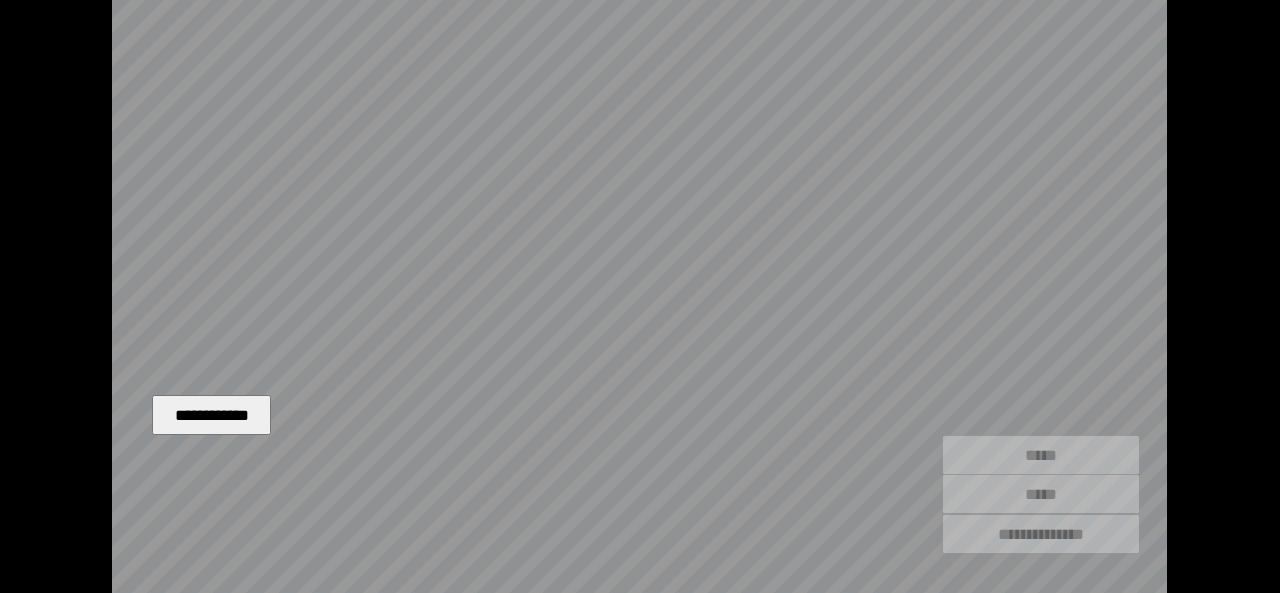 type on "*****" 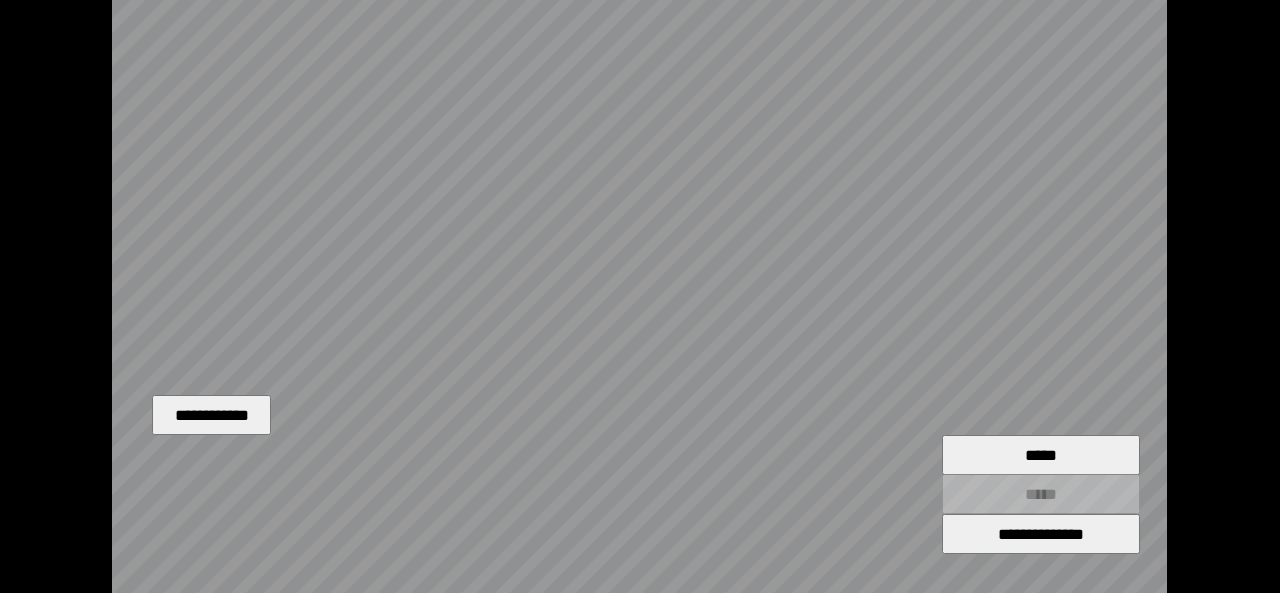 drag, startPoint x: 601, startPoint y: 355, endPoint x: 572, endPoint y: 313, distance: 51.0392 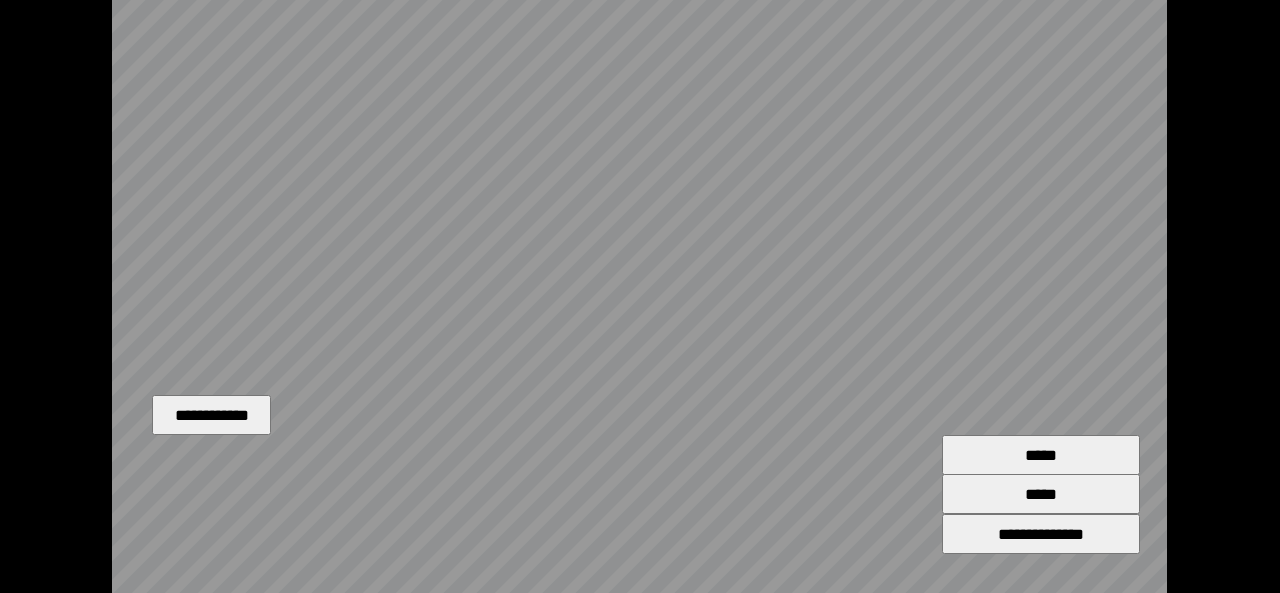 type on "*****" 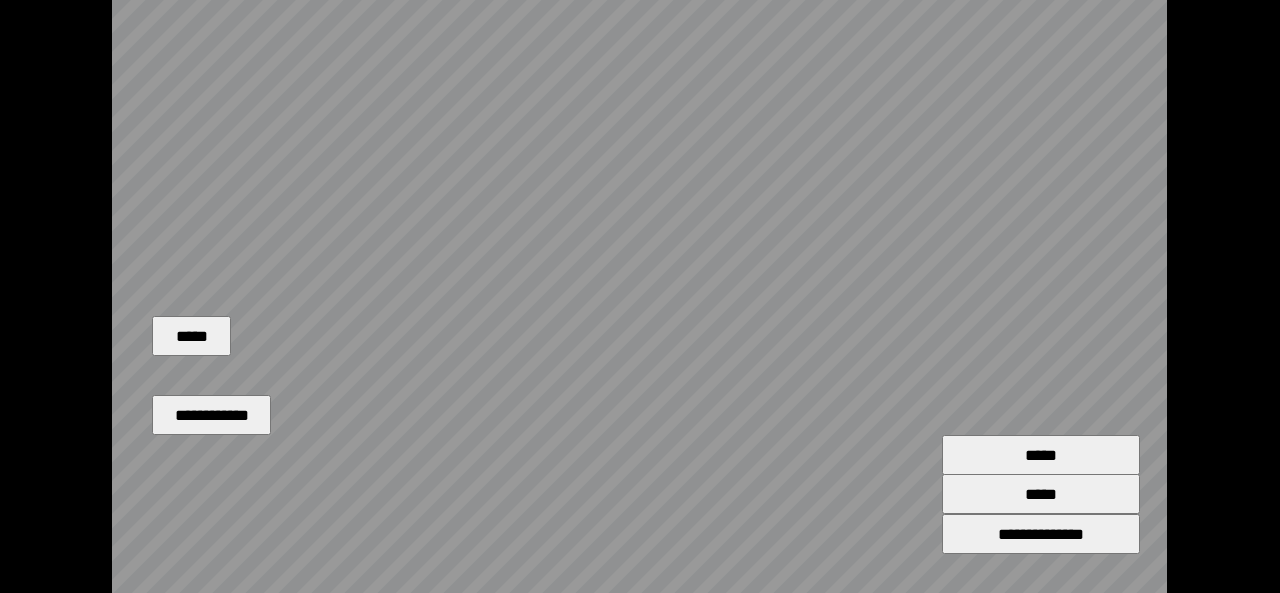 click on "*****" at bounding box center (1041, 494) 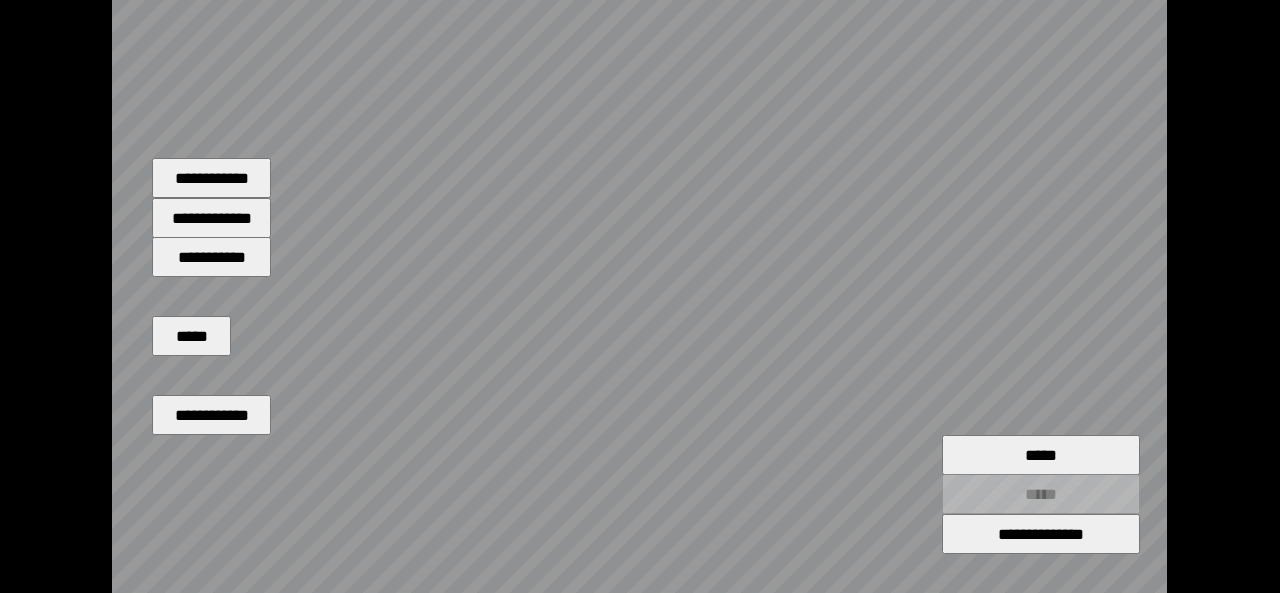 click on "**********" at bounding box center [211, 218] 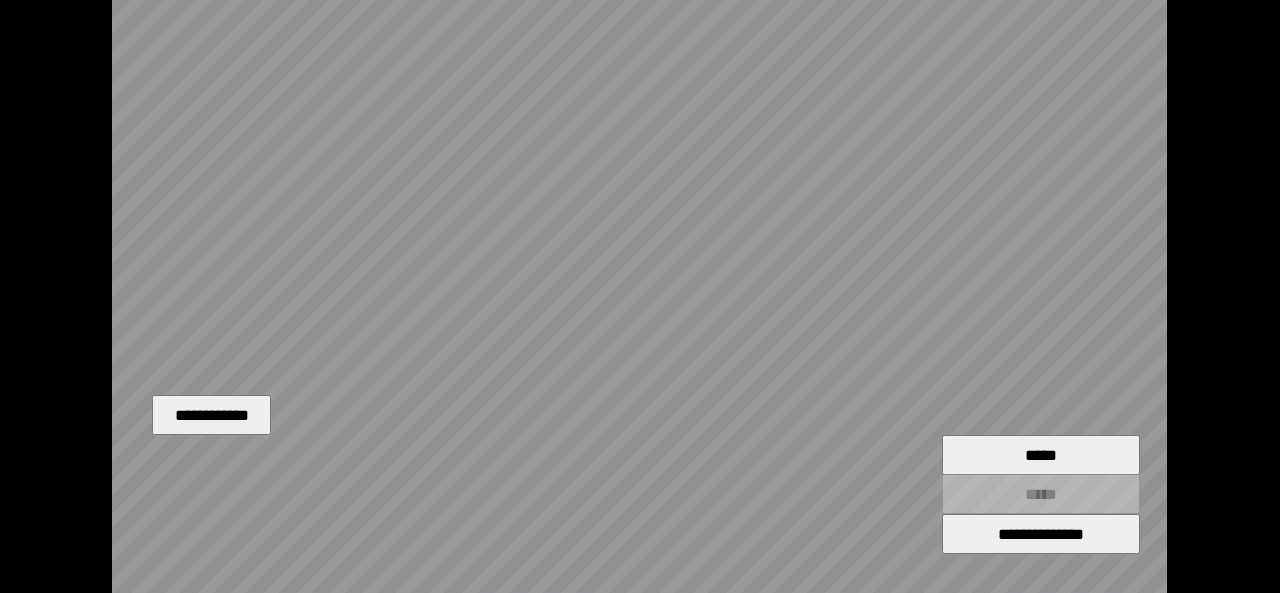 drag, startPoint x: 636, startPoint y: 340, endPoint x: 502, endPoint y: 316, distance: 136.1323 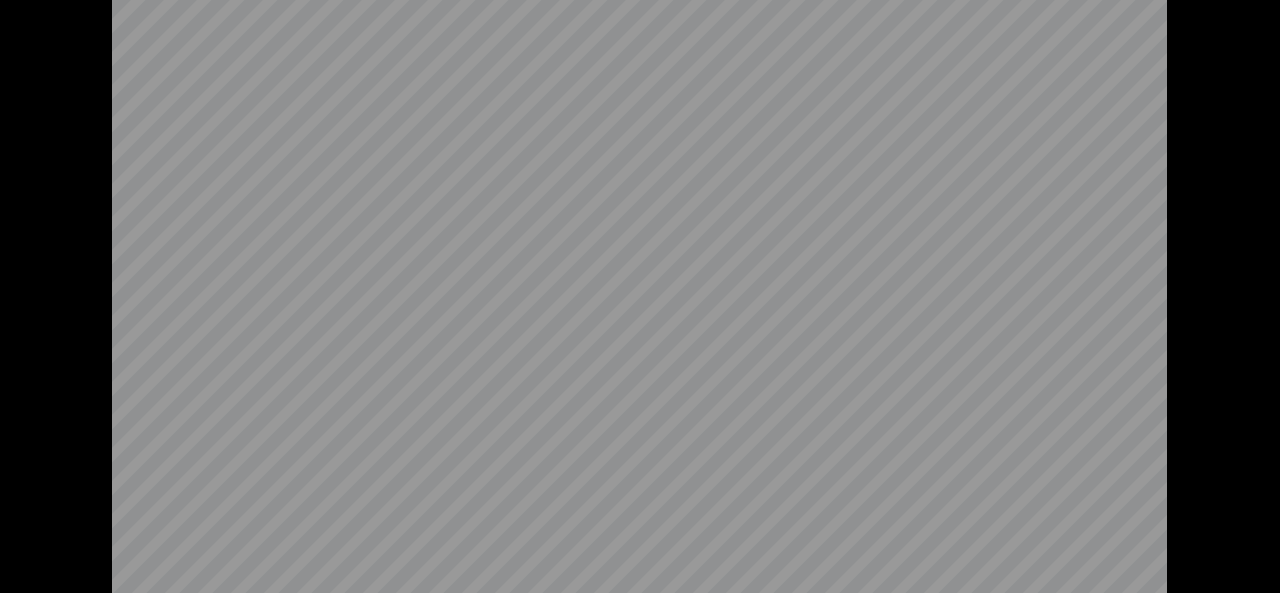 scroll, scrollTop: 0, scrollLeft: 0, axis: both 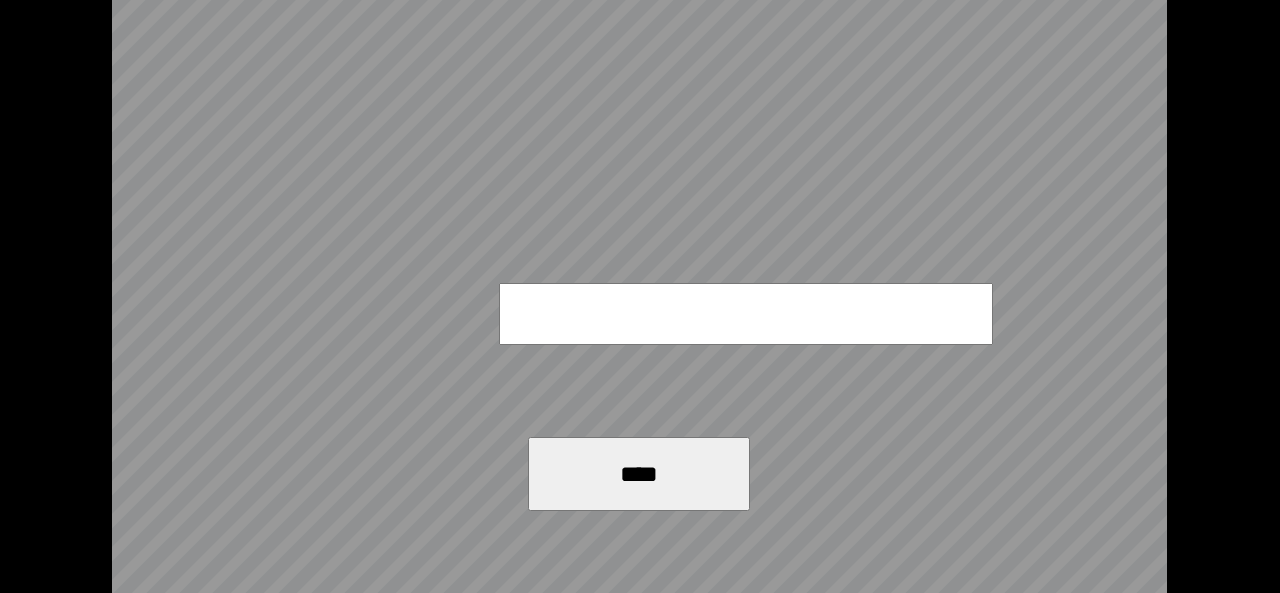 click on "[CREDIT_CARD]" at bounding box center (639, 296) 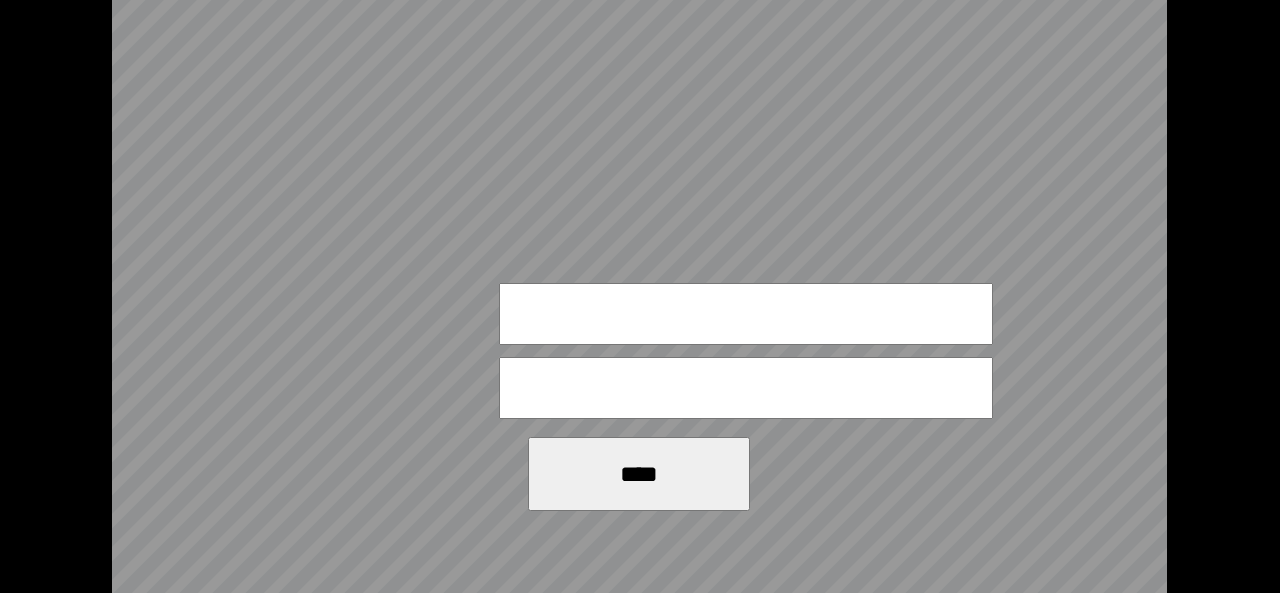 click at bounding box center [746, 314] 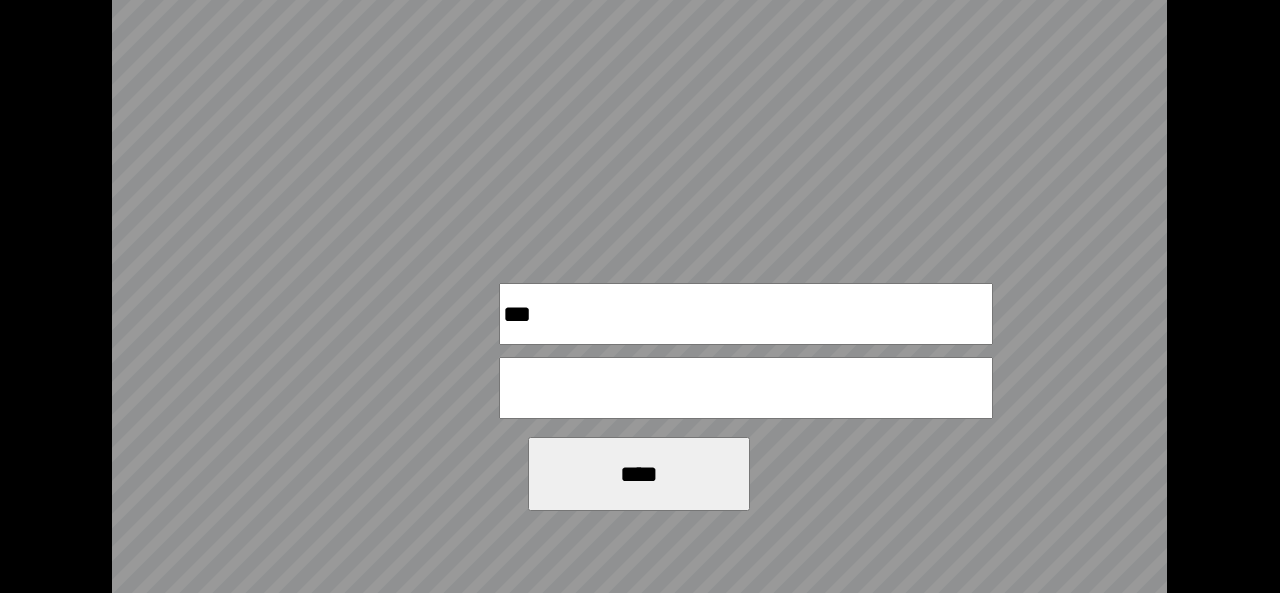 type on "[SSN]" 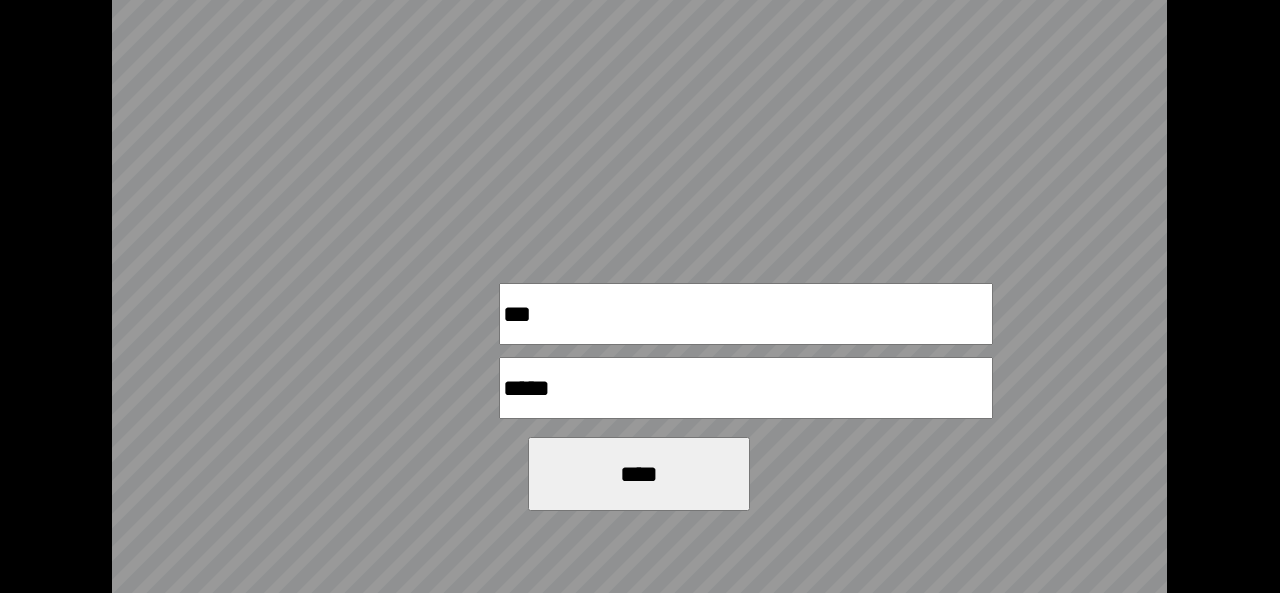 type on "[FIRST]" 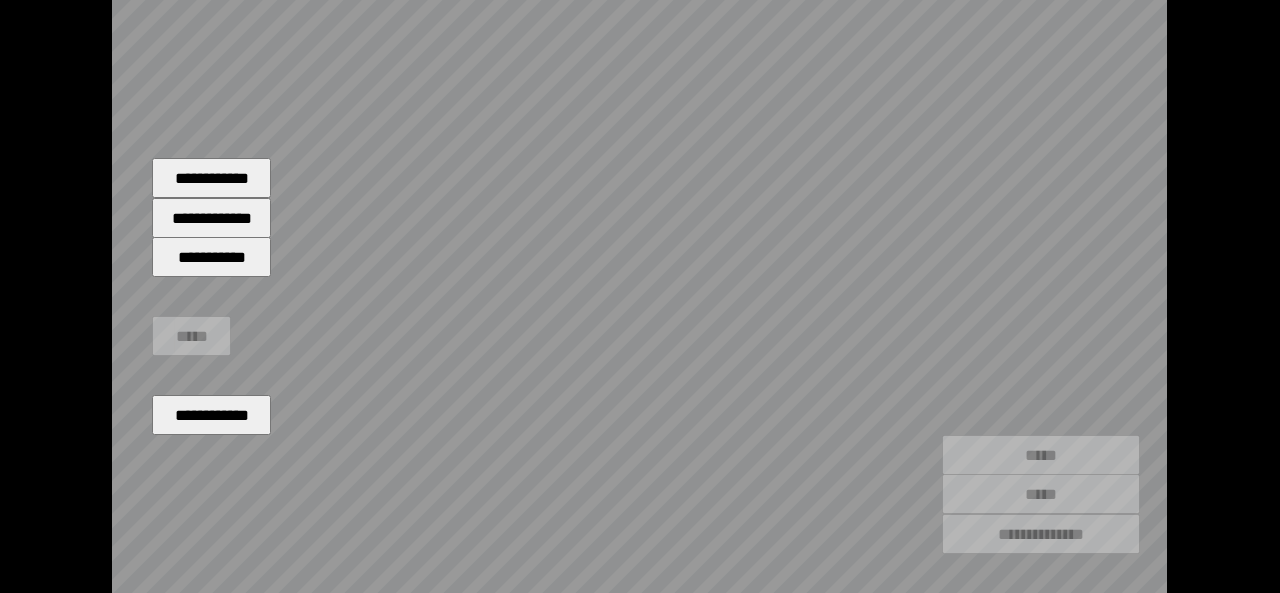 drag, startPoint x: 644, startPoint y: 466, endPoint x: 598, endPoint y: 310, distance: 162.6407 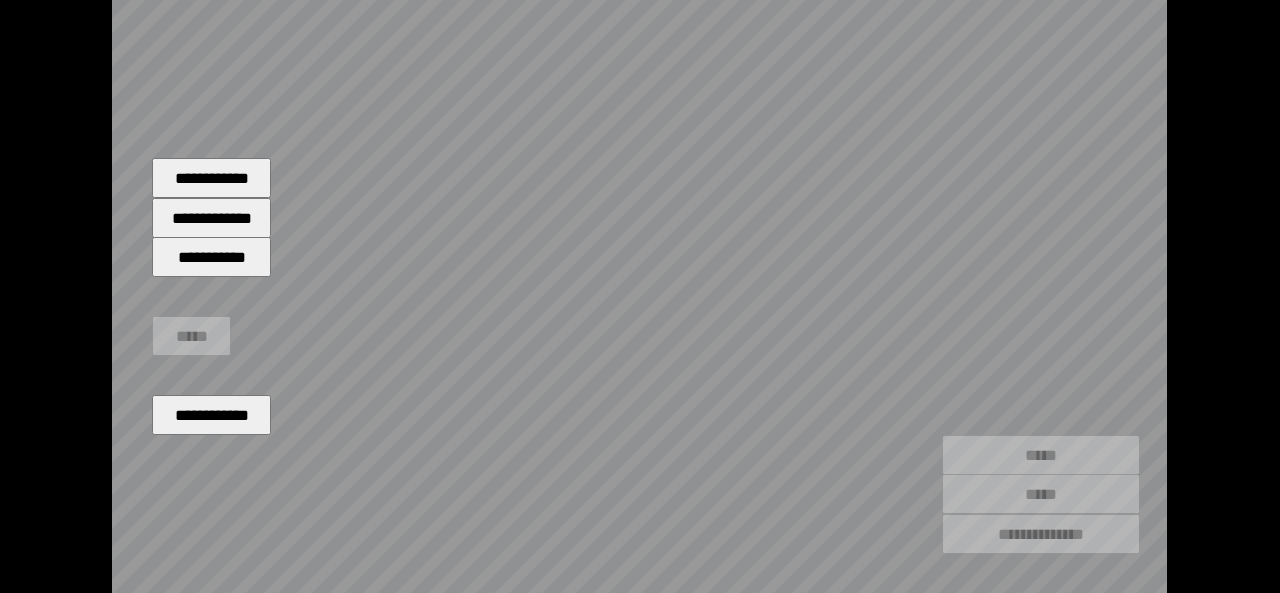 type on "[FIRST]" 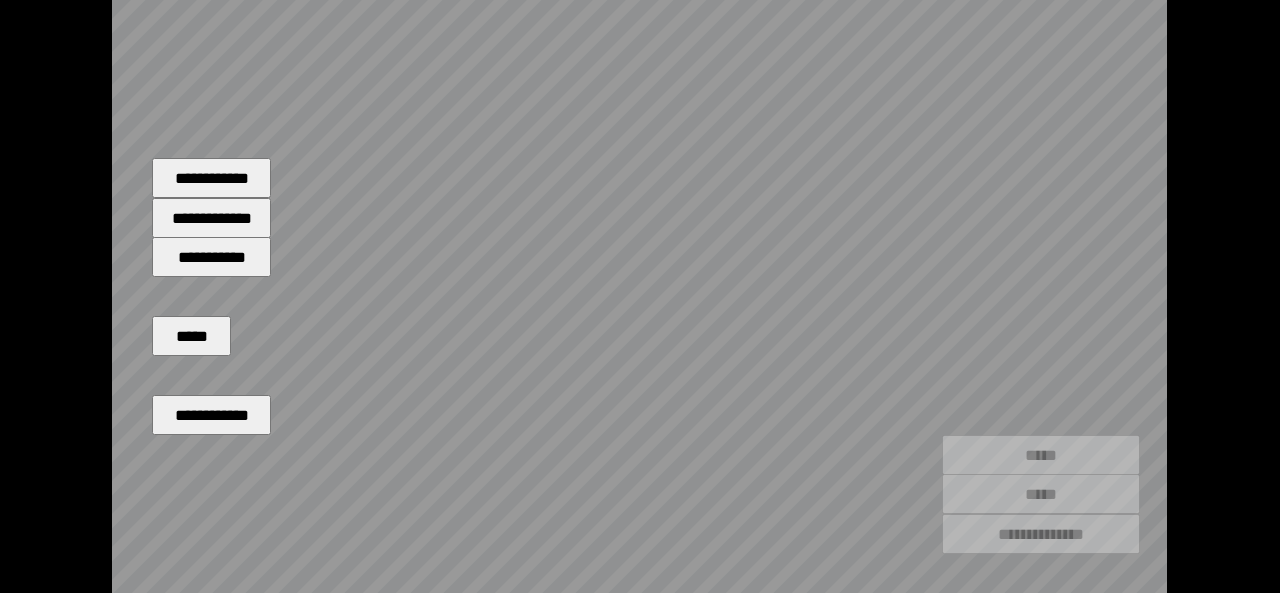 drag, startPoint x: 638, startPoint y: 397, endPoint x: 608, endPoint y: 346, distance: 59.16925 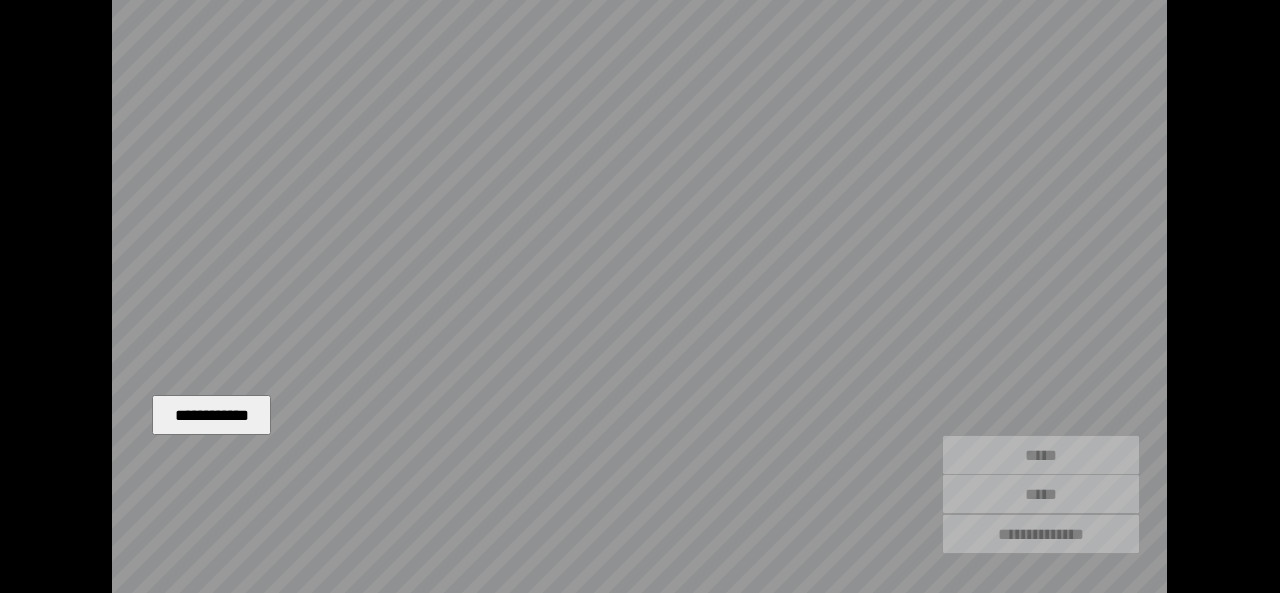 type on "[FIRST]" 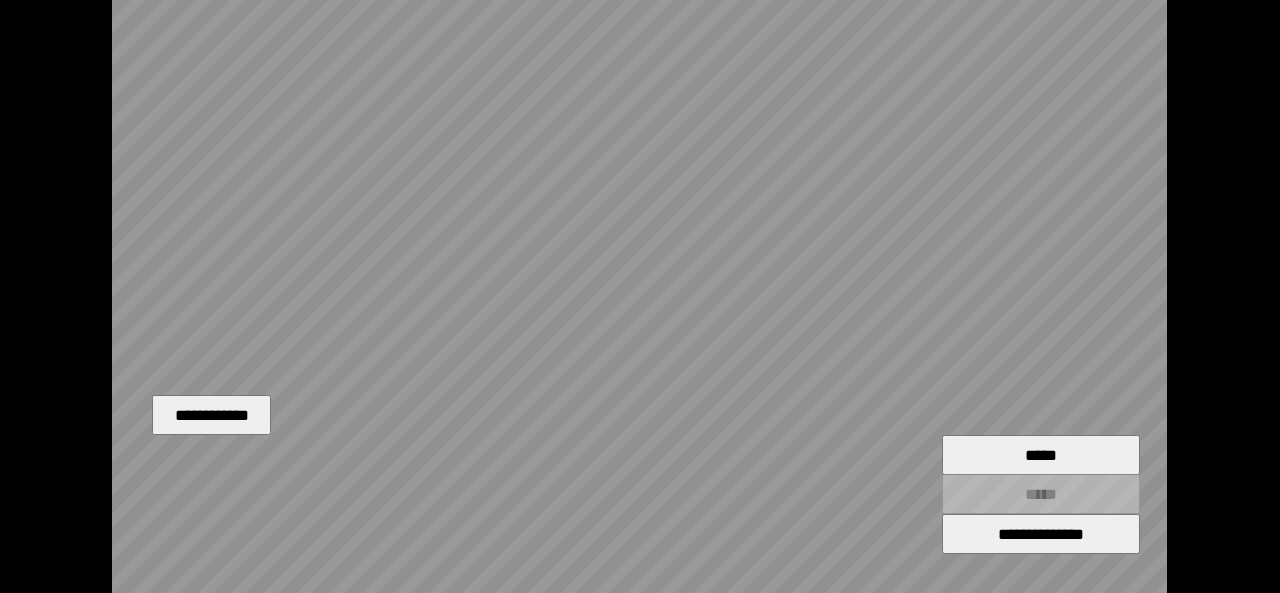 drag, startPoint x: 494, startPoint y: 433, endPoint x: 473, endPoint y: 375, distance: 61.68468 